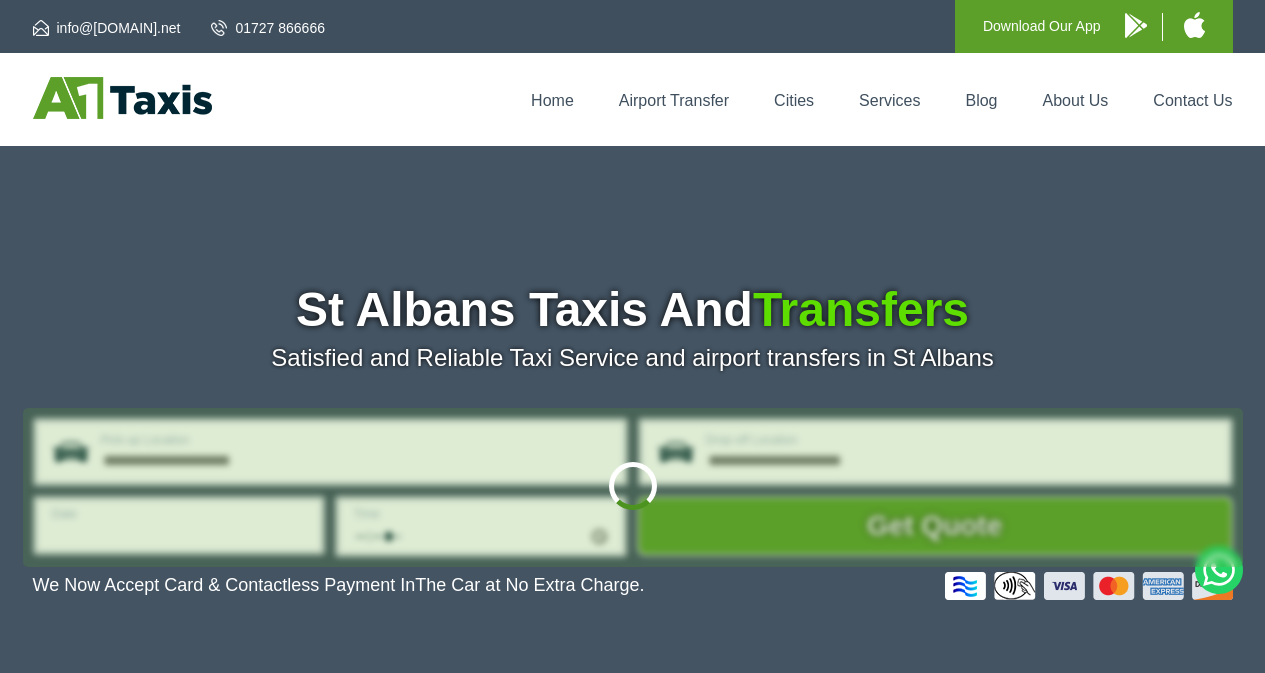 scroll, scrollTop: 0, scrollLeft: 0, axis: both 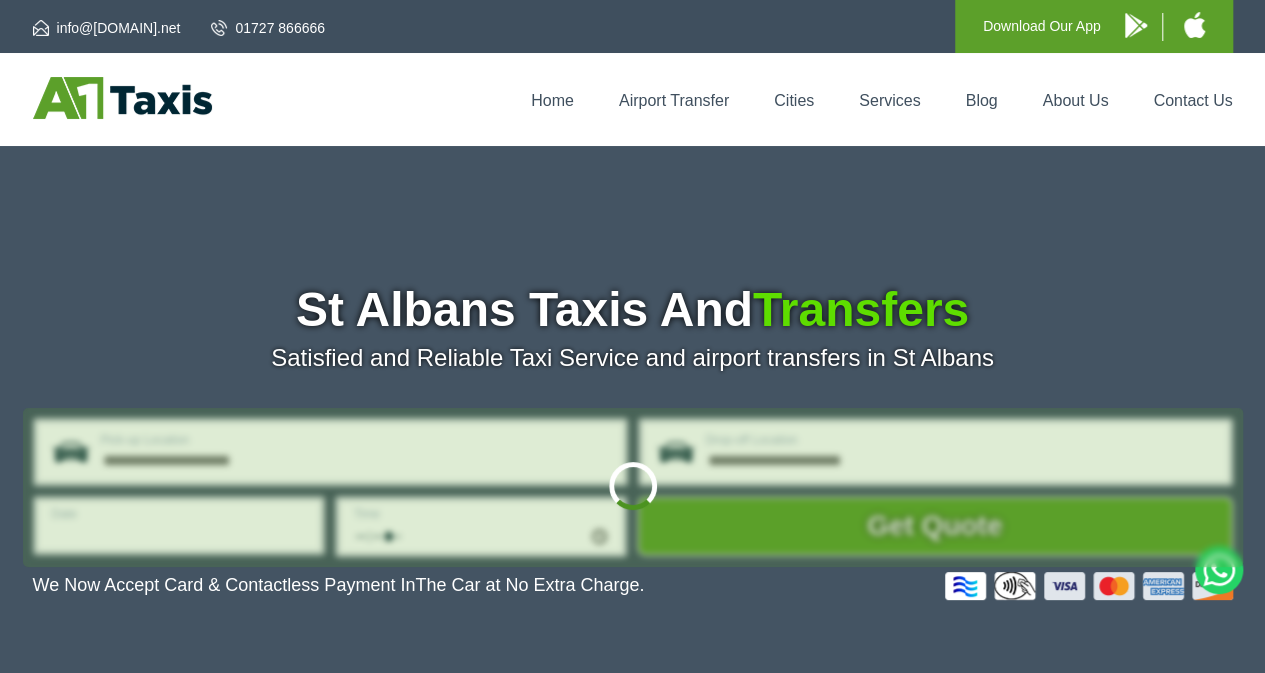 type on "**********" 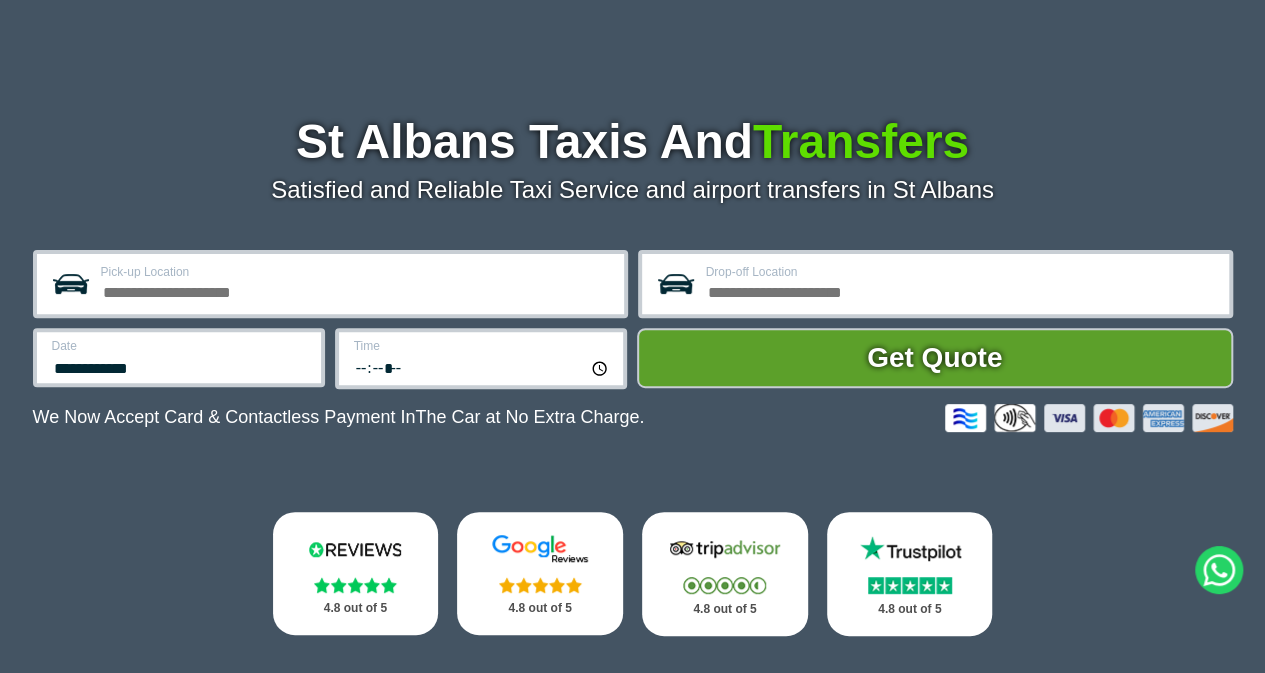scroll, scrollTop: 200, scrollLeft: 0, axis: vertical 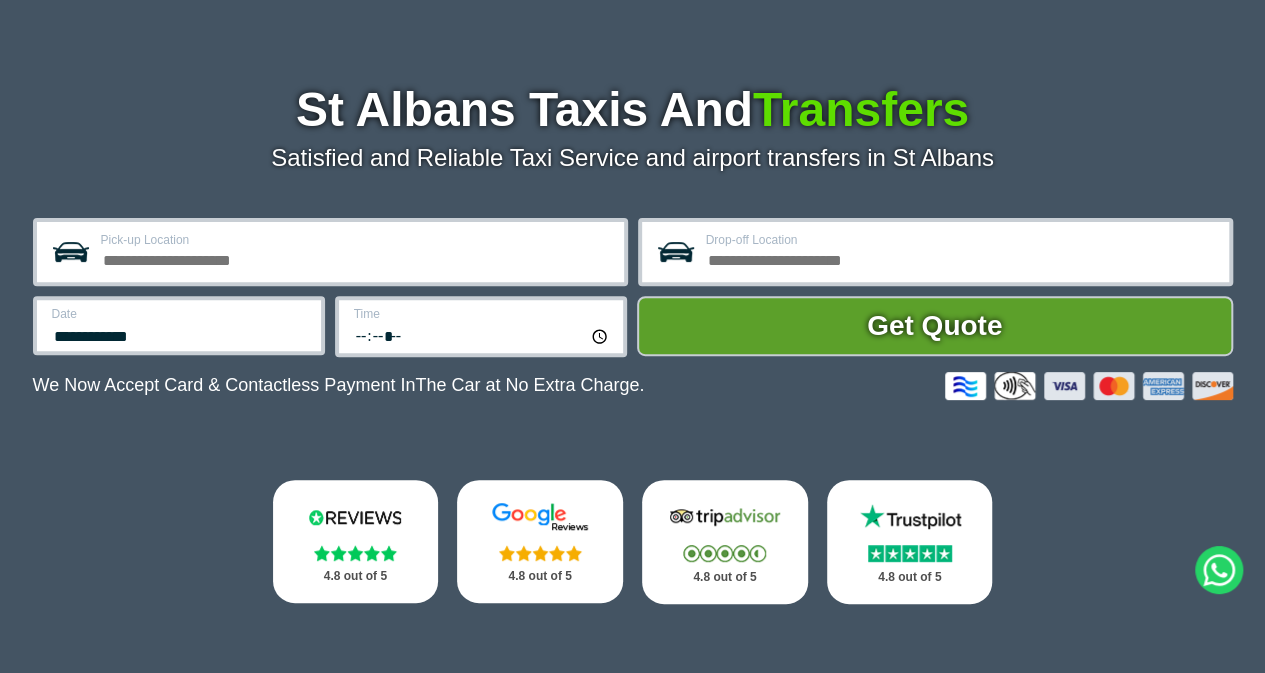 click on "Pick-up Location" at bounding box center [356, 258] 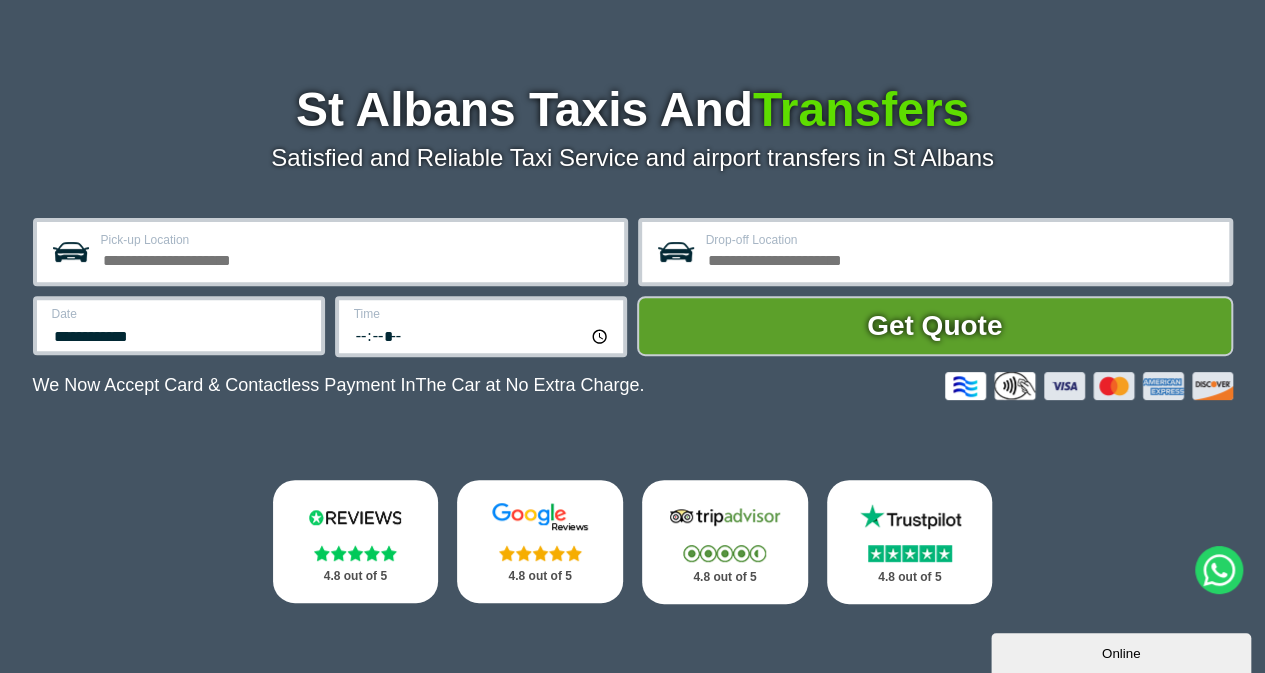 scroll, scrollTop: 0, scrollLeft: 0, axis: both 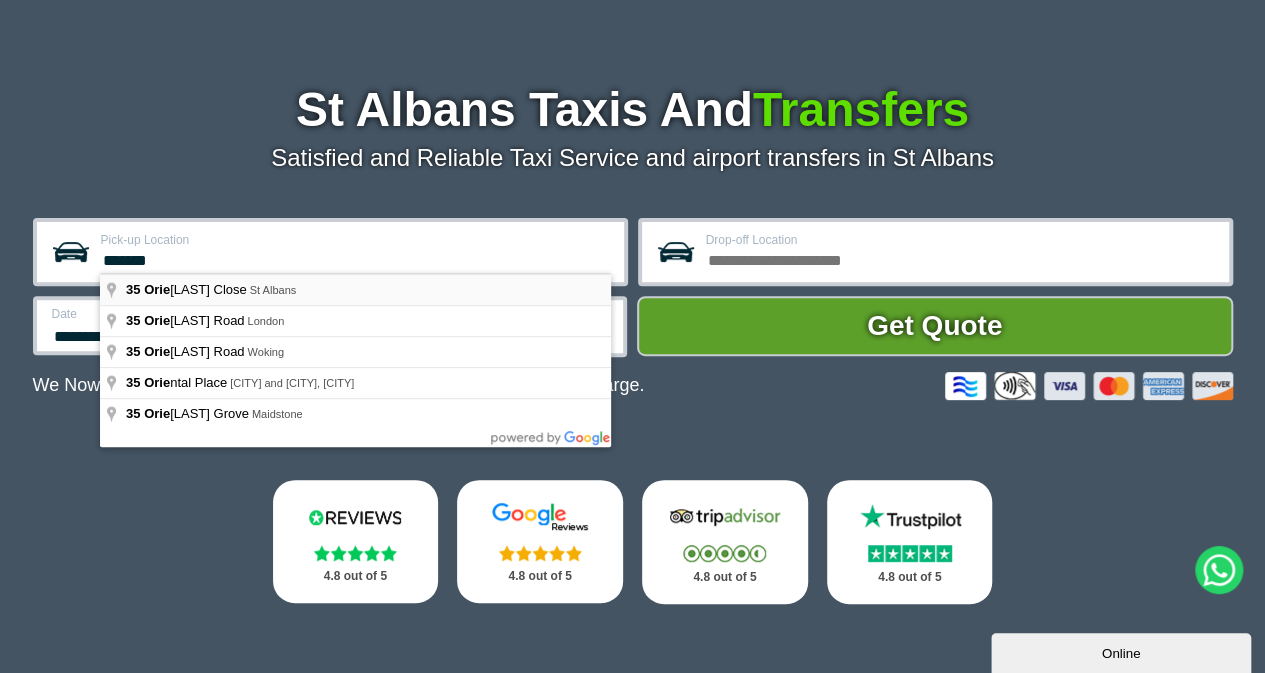 type on "**********" 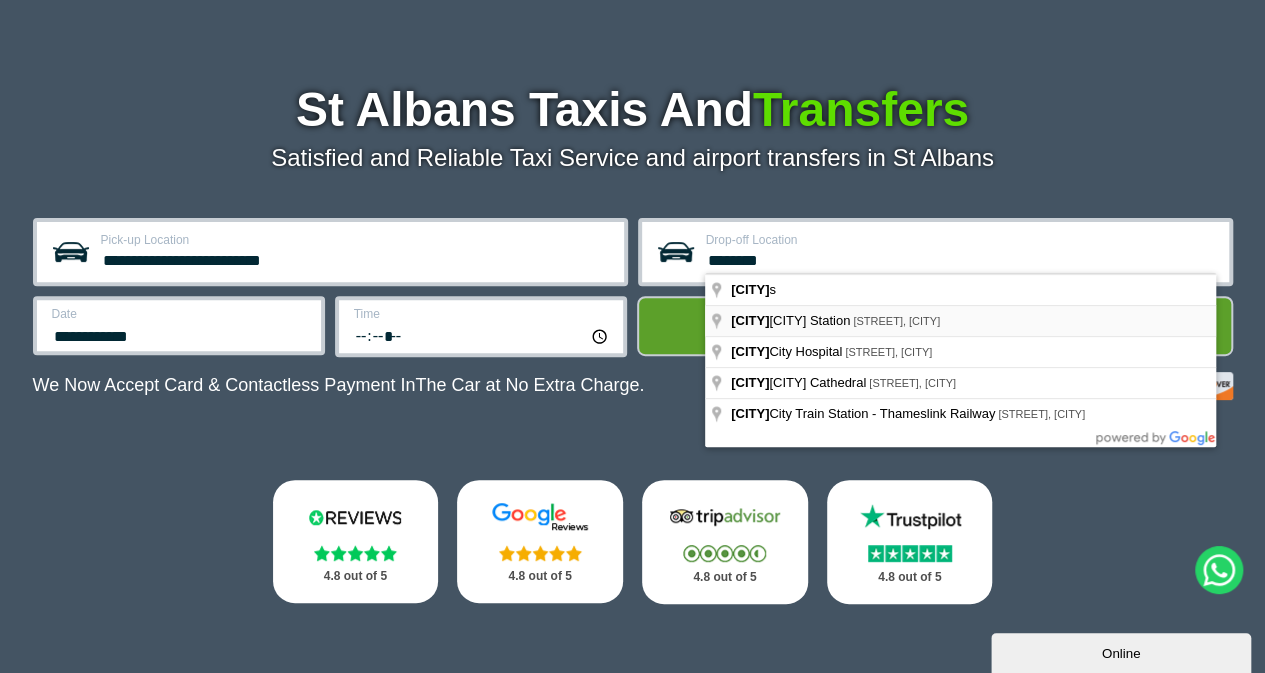 type on "**********" 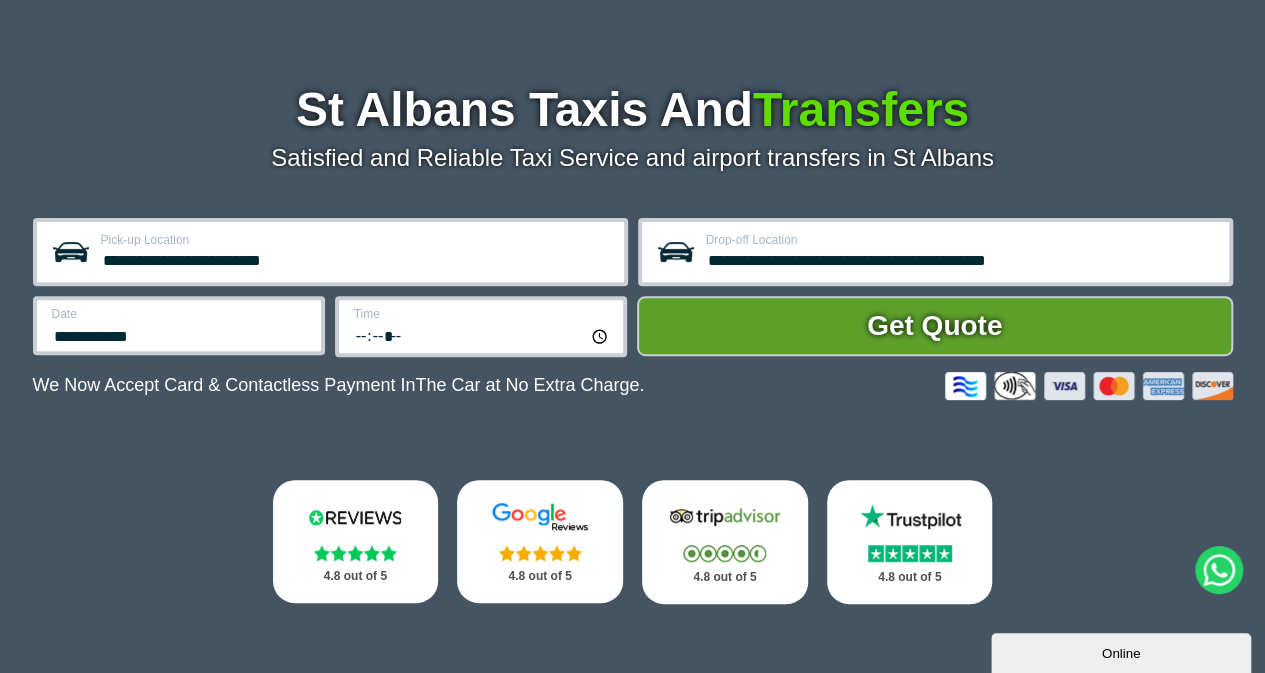 click on "**********" at bounding box center [180, 334] 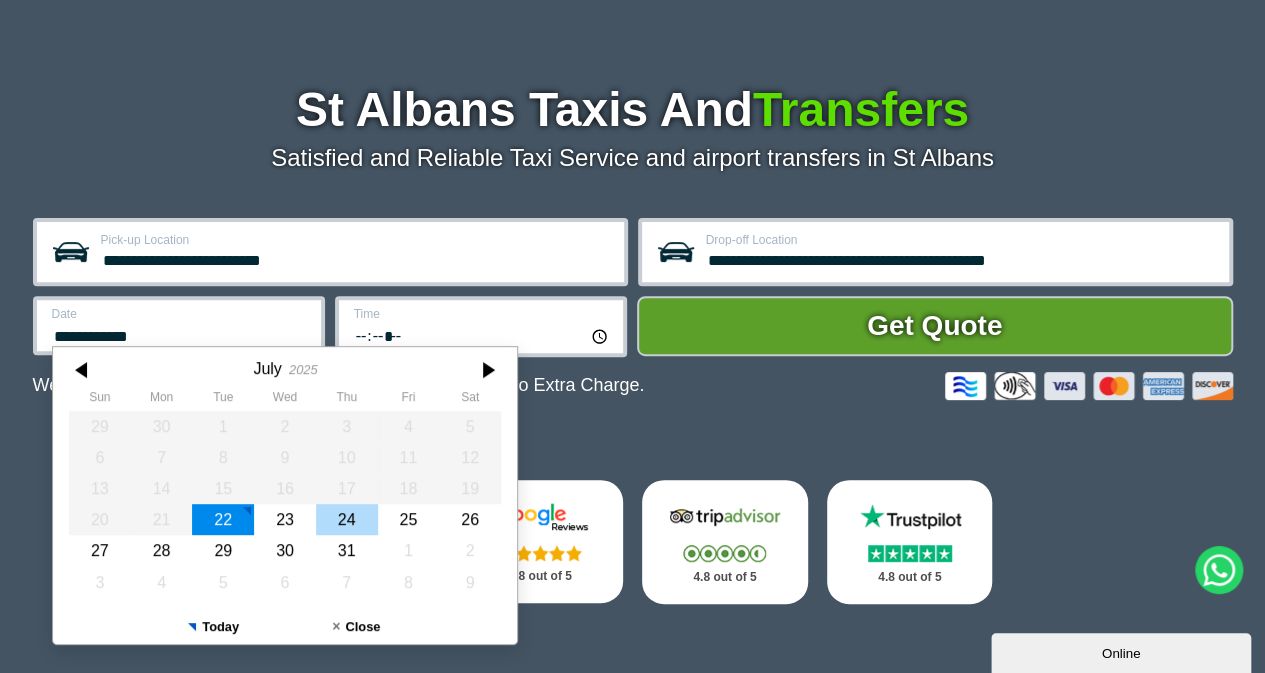 click on "24" at bounding box center (346, 519) 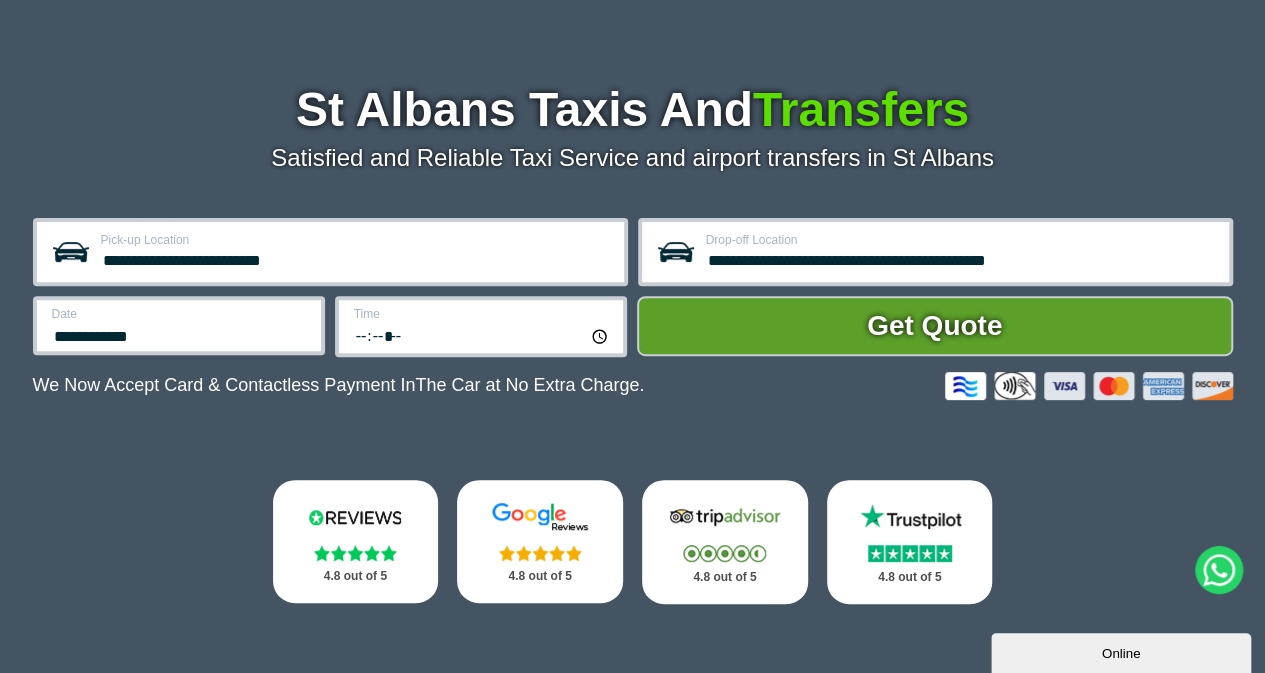 click on "*****" at bounding box center [482, 335] 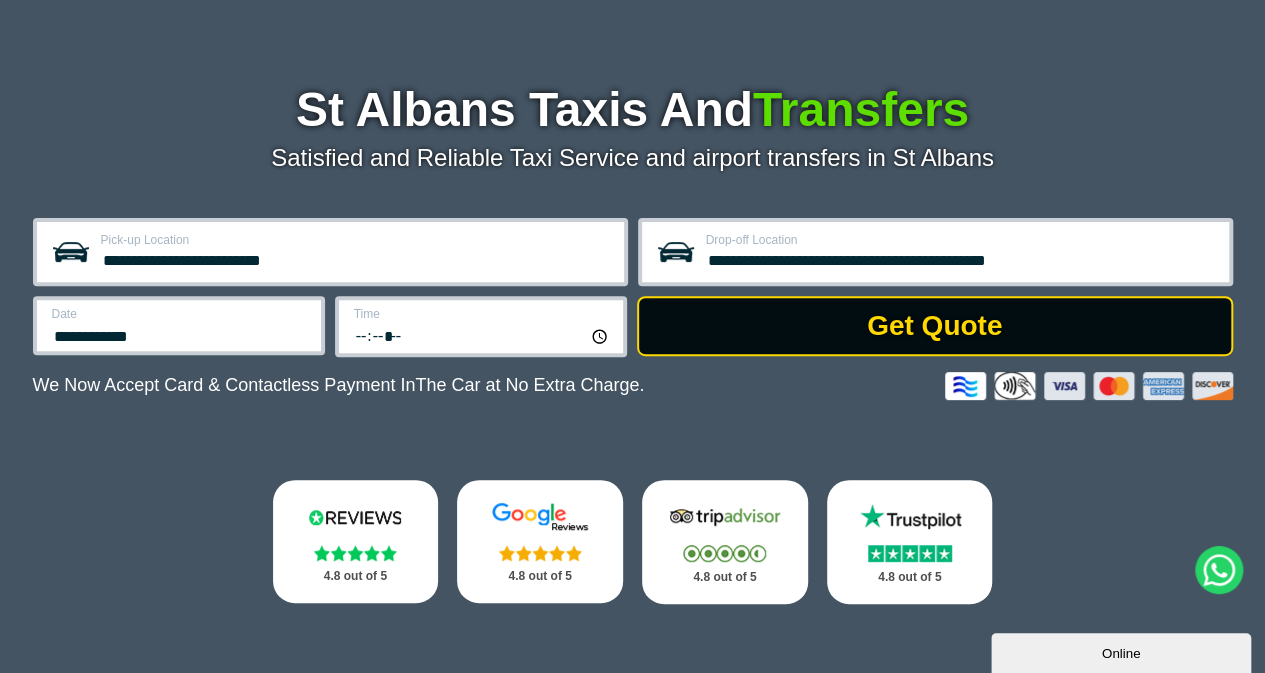 type on "*****" 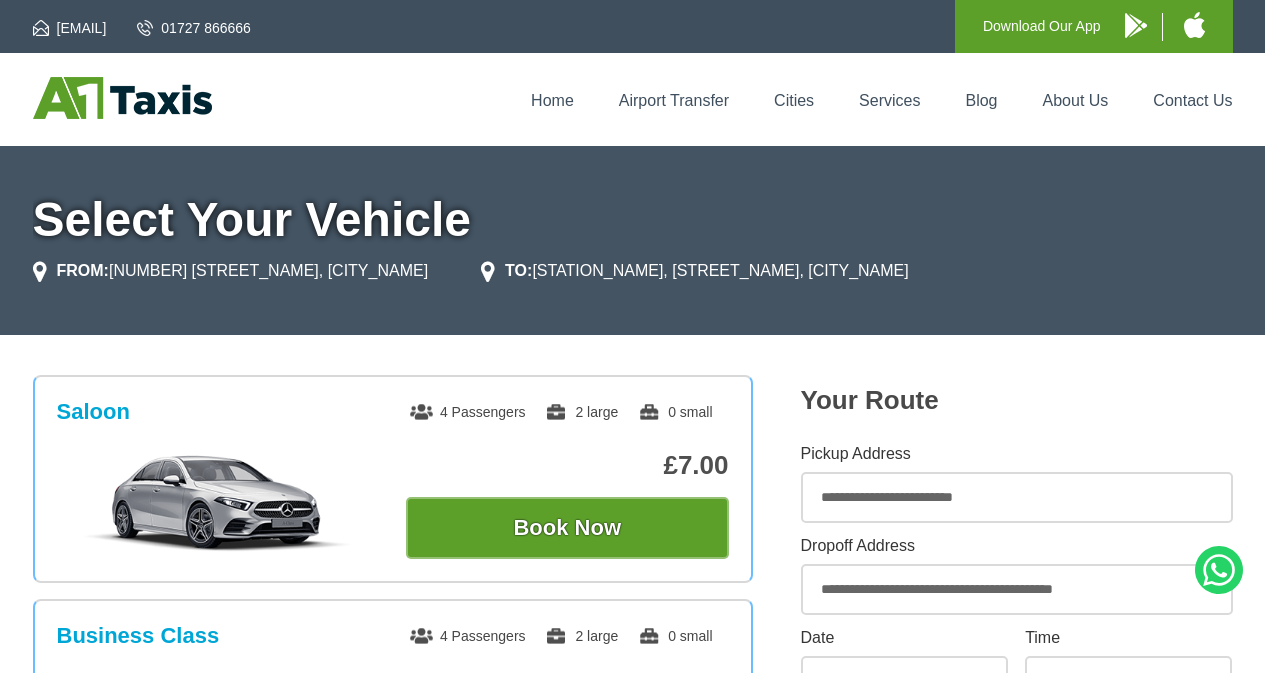 scroll, scrollTop: 0, scrollLeft: 0, axis: both 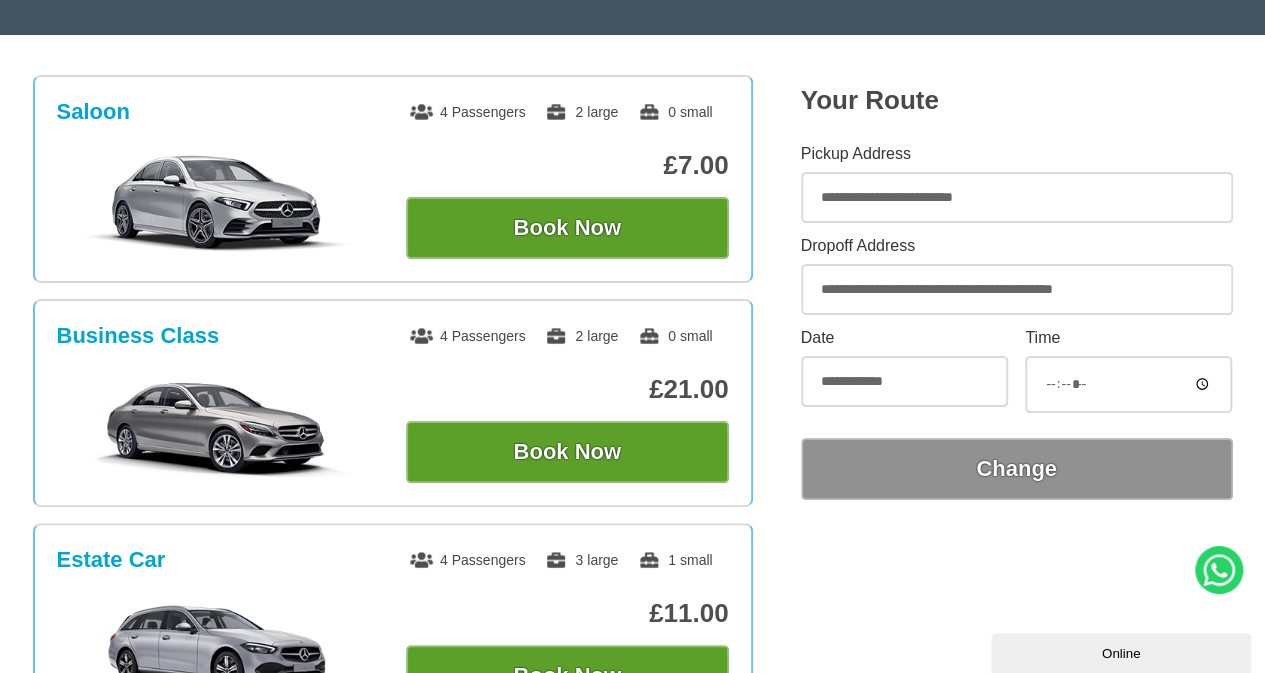 click on "*****" at bounding box center [1128, 384] 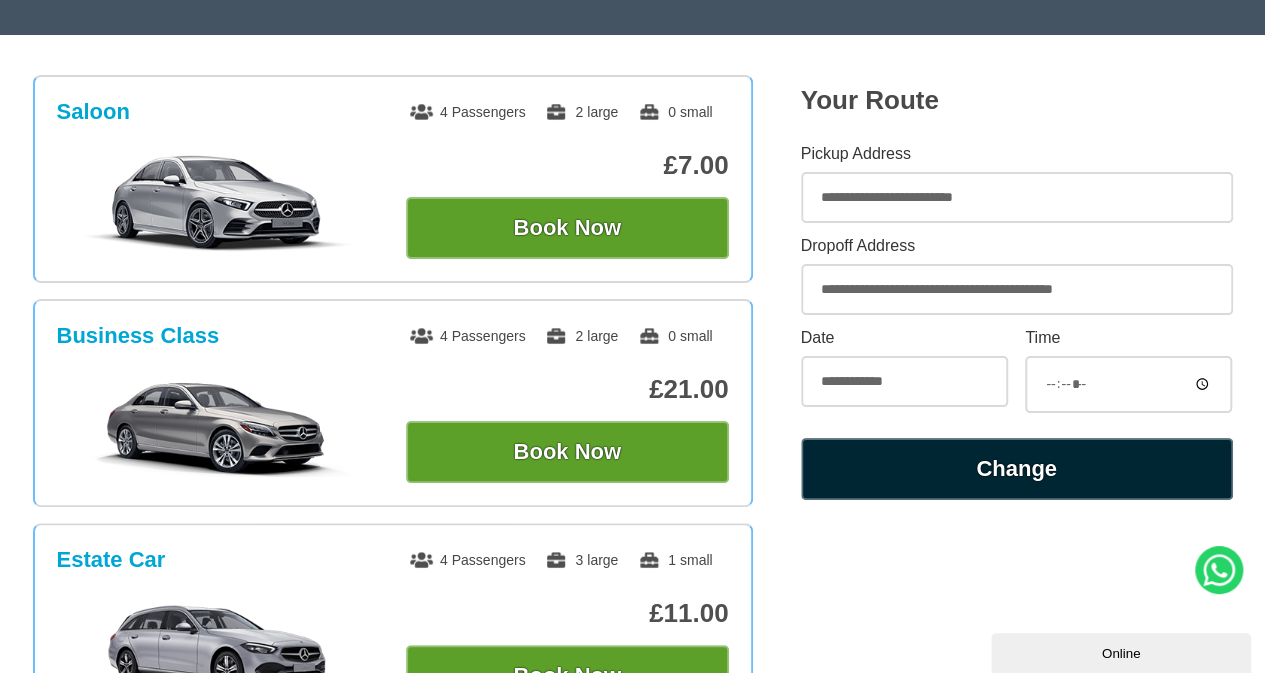type on "*****" 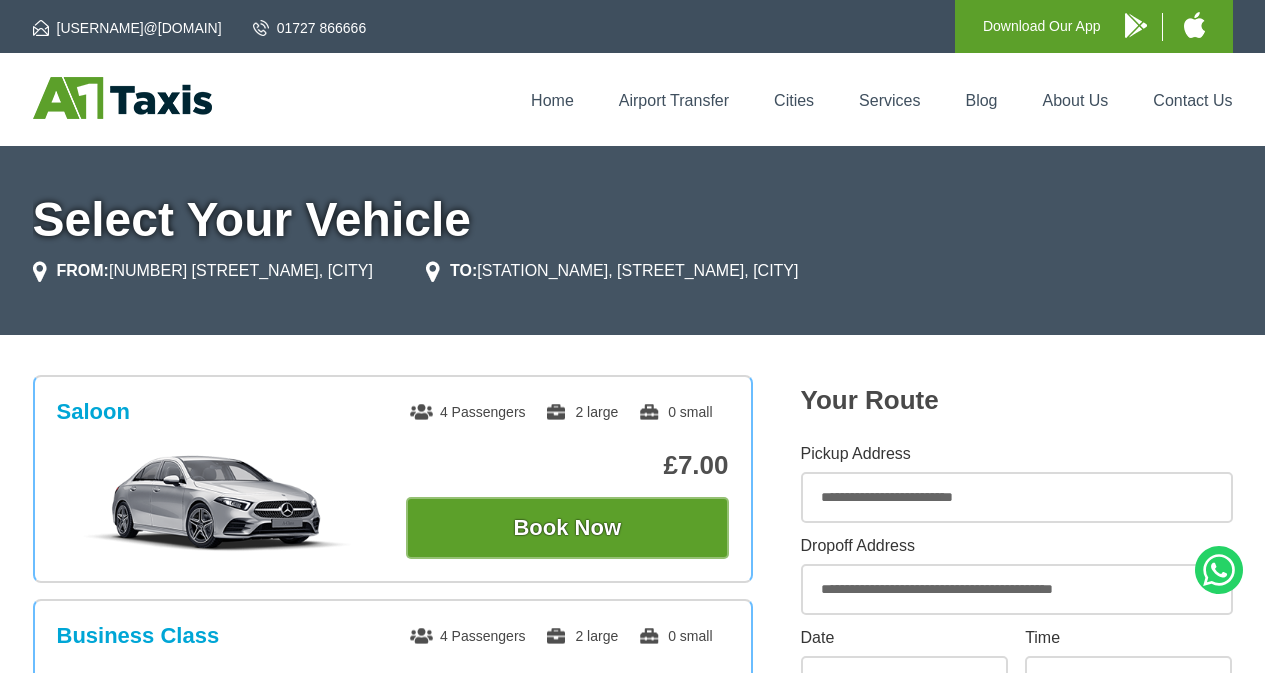 scroll, scrollTop: 0, scrollLeft: 0, axis: both 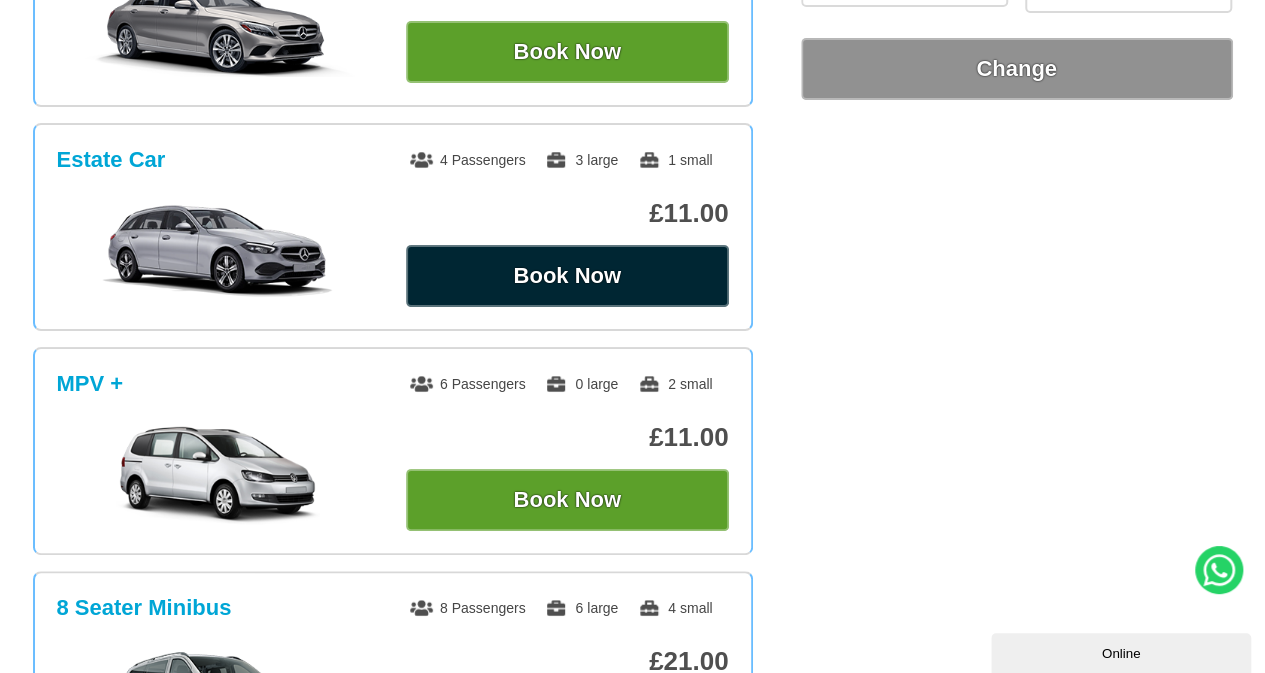 click on "Book Now" at bounding box center (567, 276) 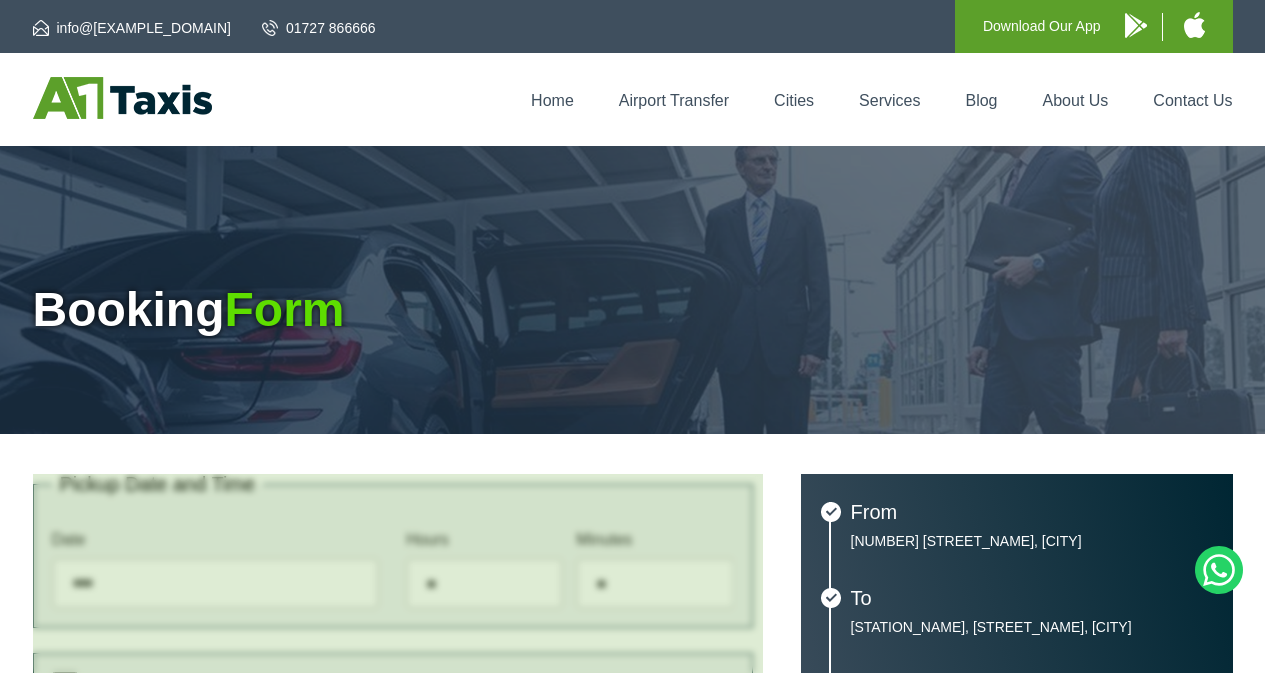type on "**********" 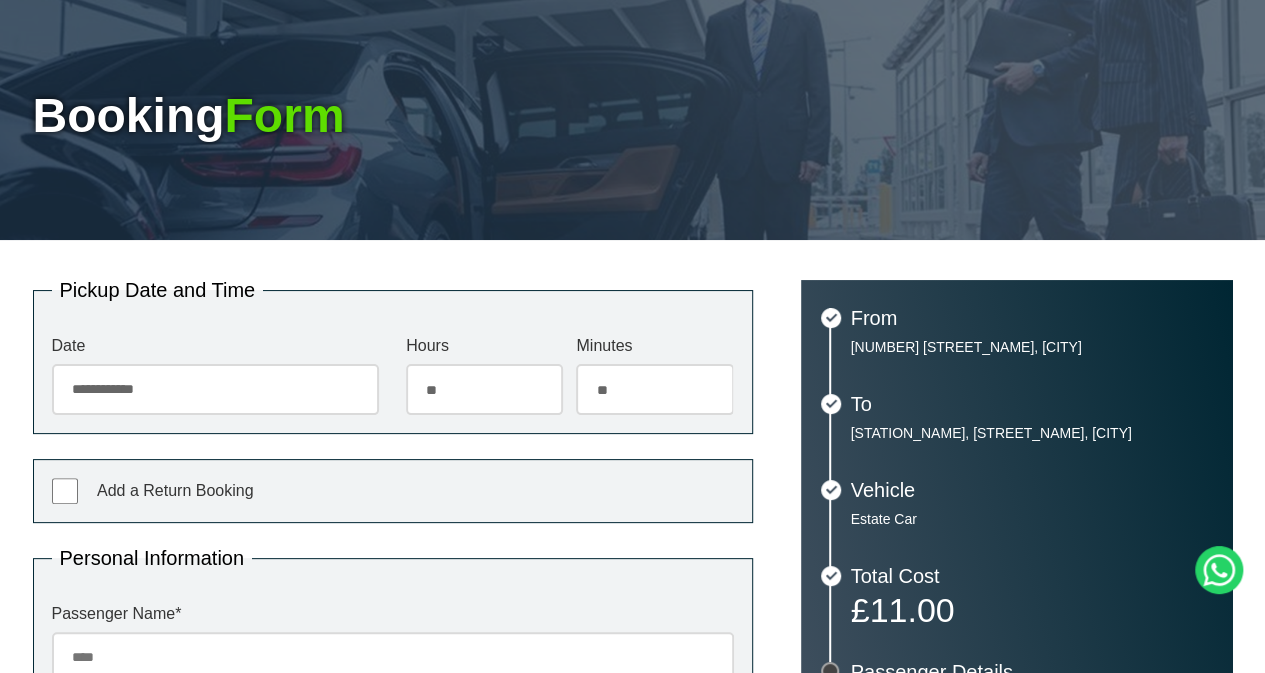 scroll, scrollTop: 300, scrollLeft: 0, axis: vertical 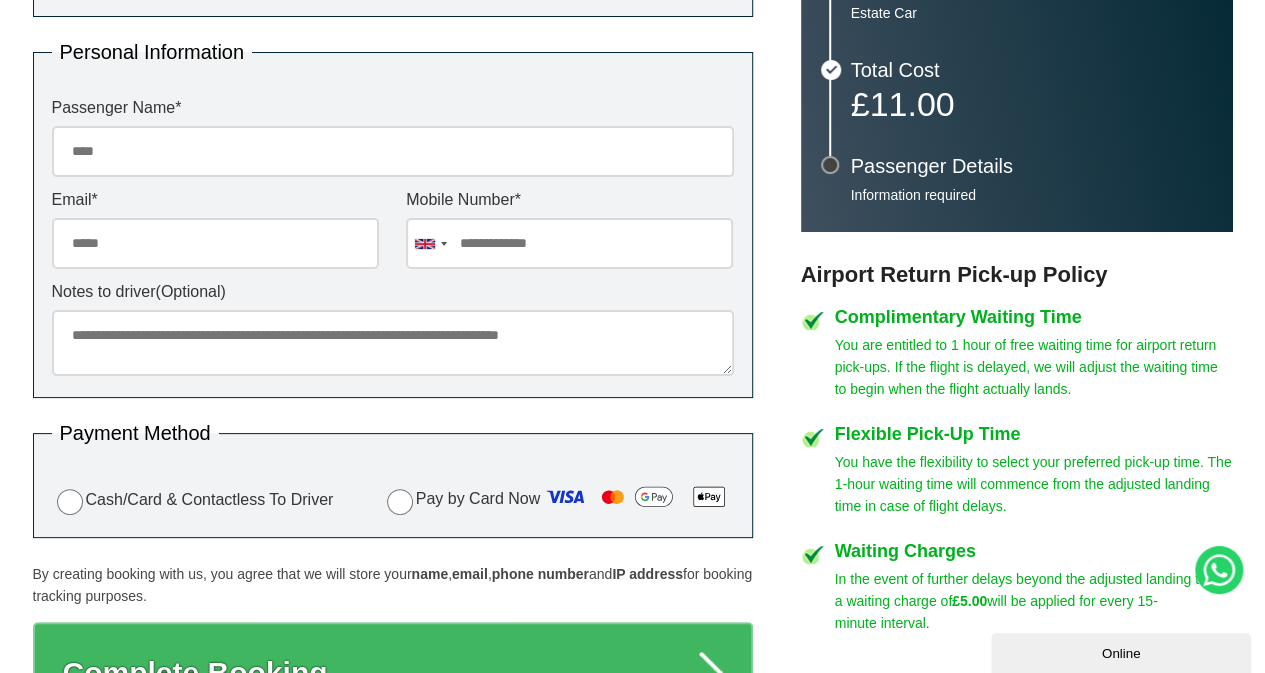 click on "Passenger Name  *" at bounding box center [393, 151] 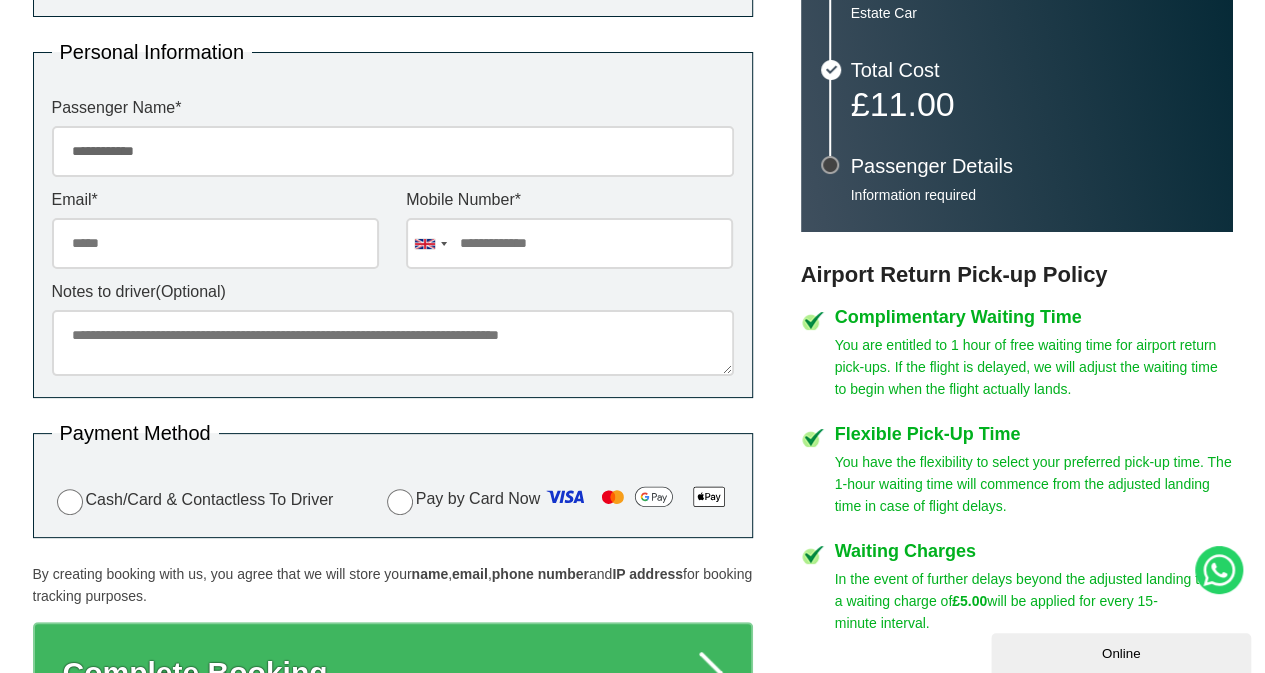 click on "Email  *" at bounding box center (215, 243) 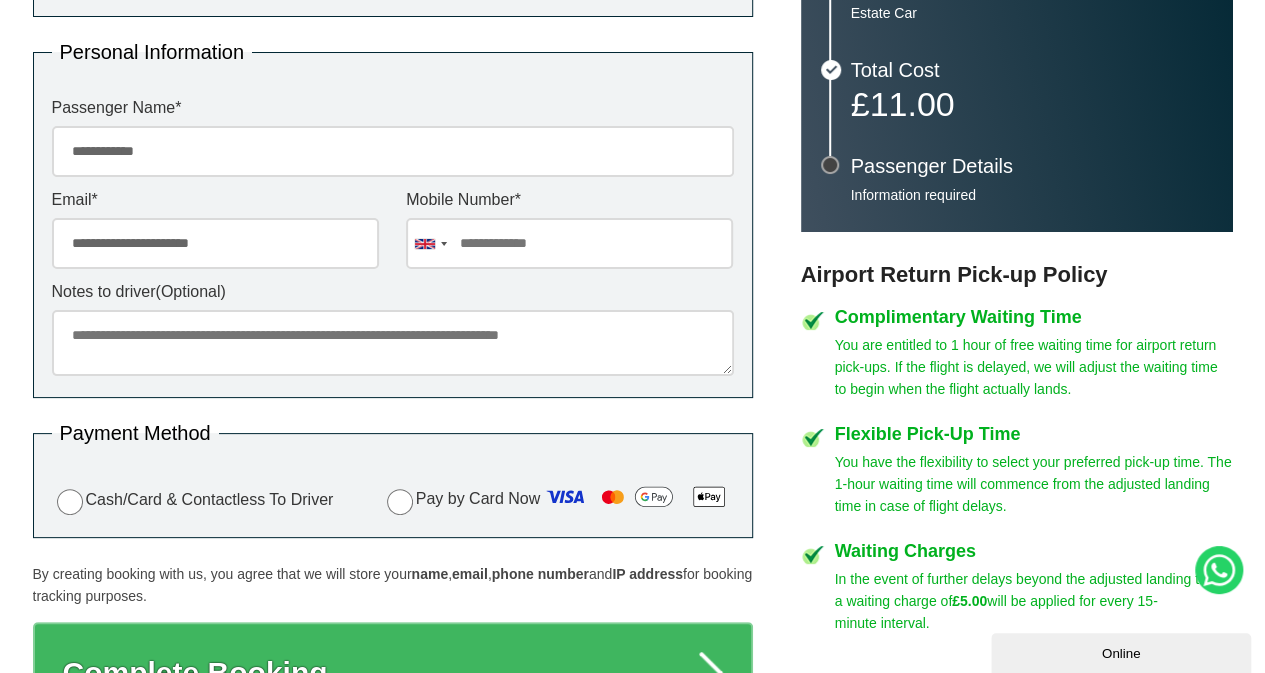 click at bounding box center [569, 243] 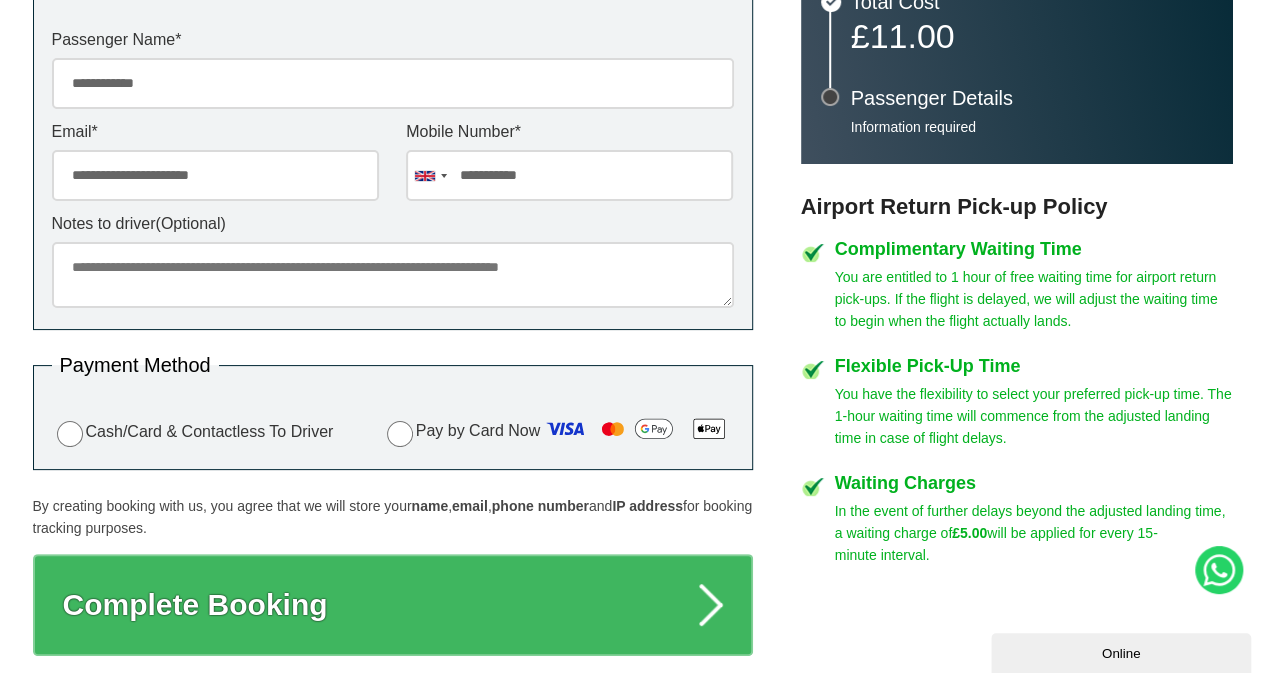 scroll, scrollTop: 800, scrollLeft: 0, axis: vertical 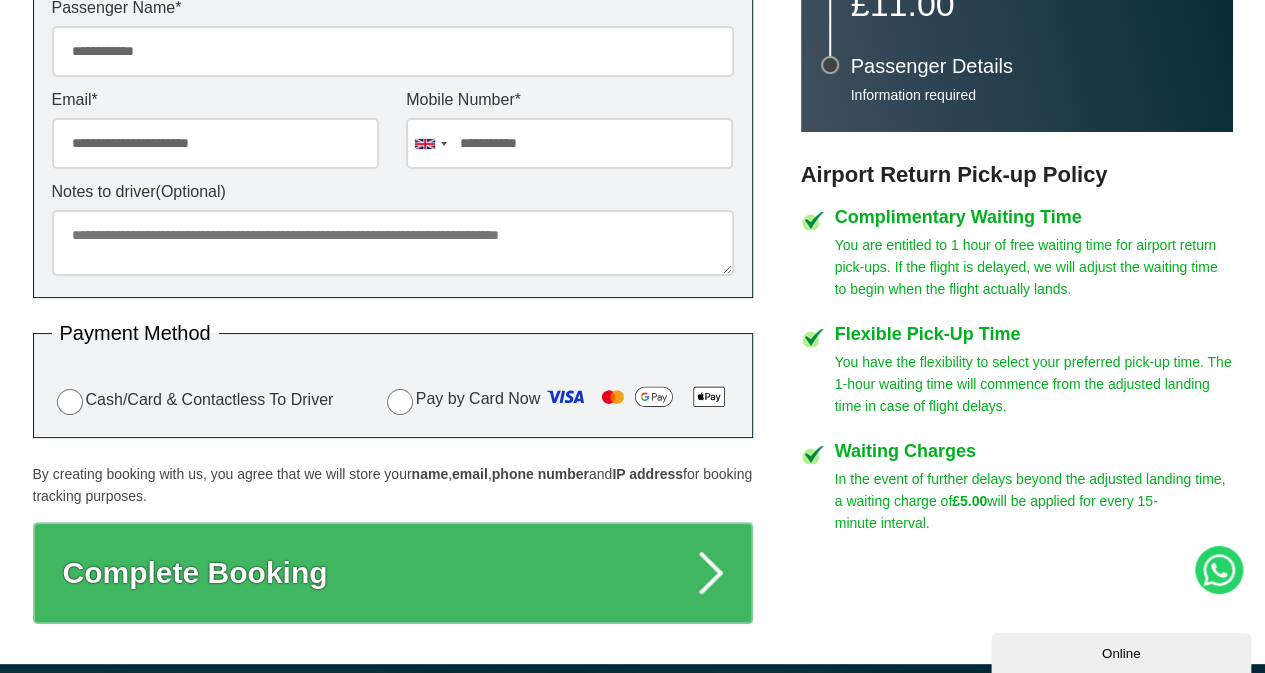 type on "**********" 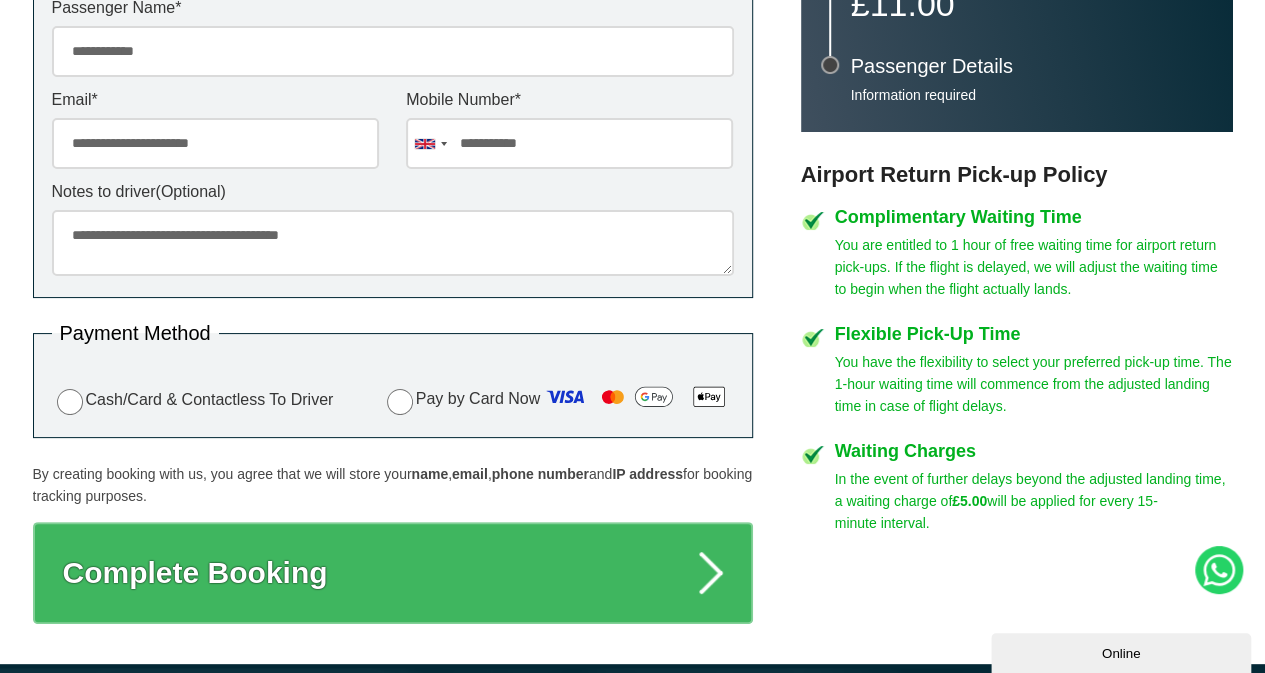 scroll, scrollTop: 900, scrollLeft: 0, axis: vertical 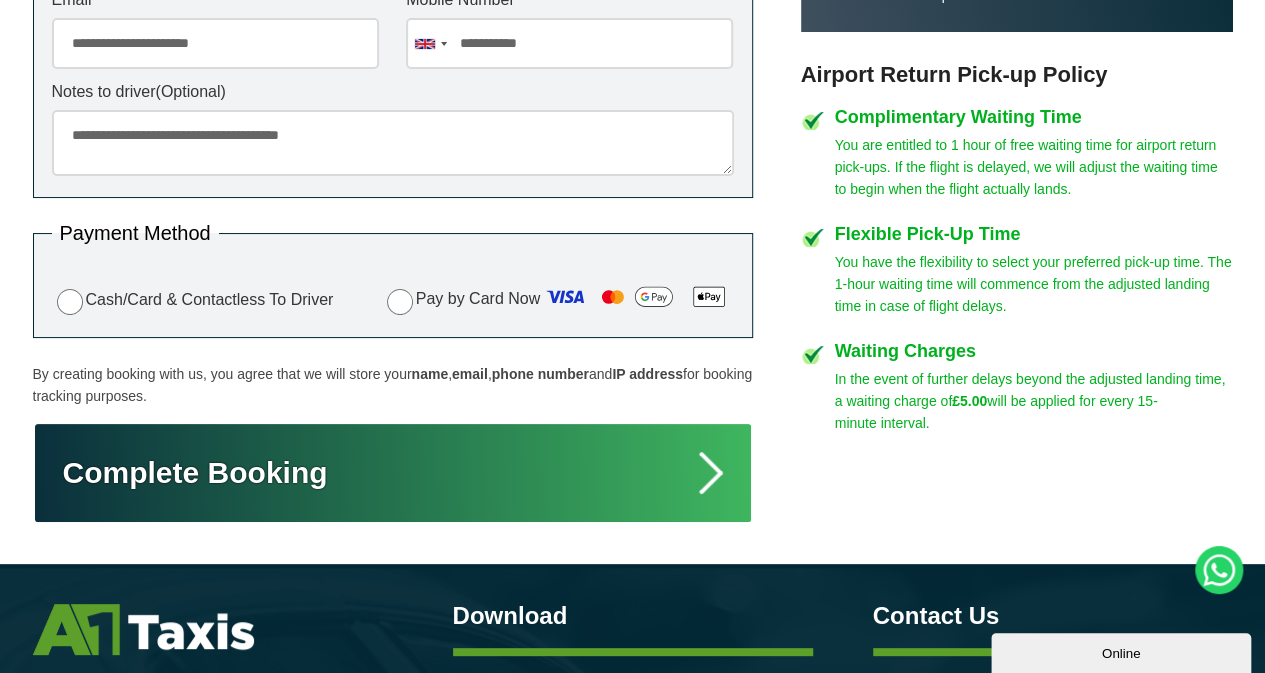 type on "**********" 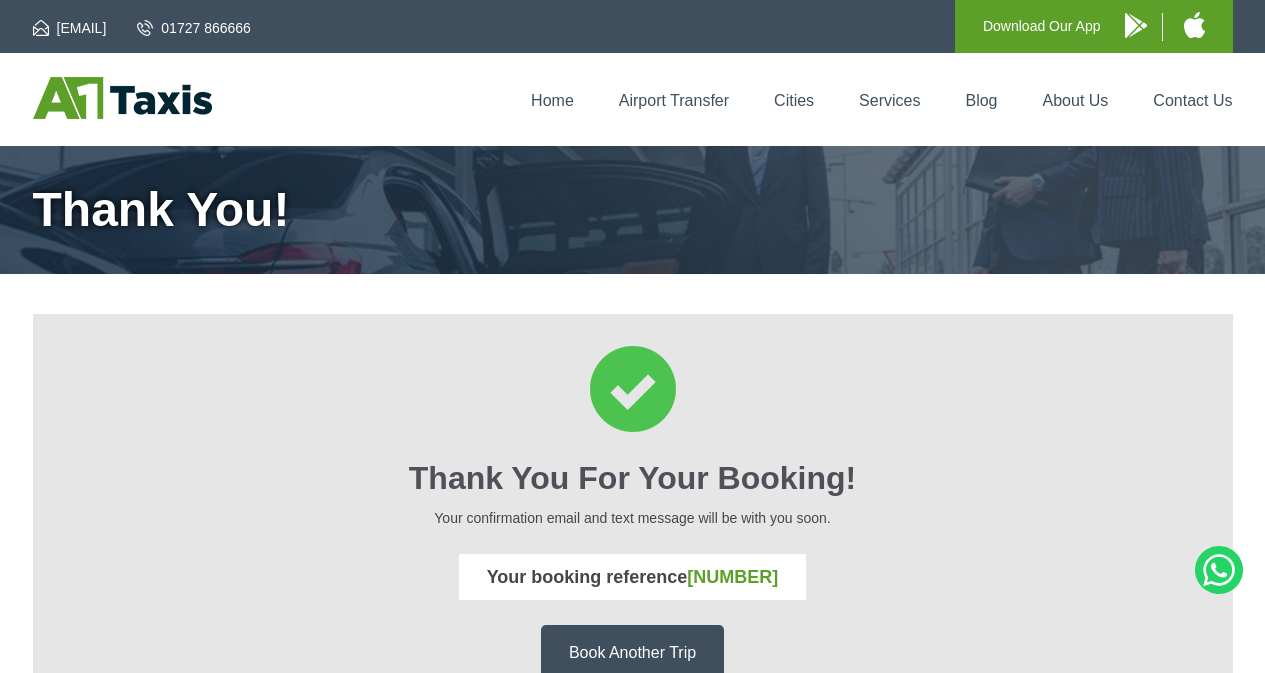 scroll, scrollTop: 0, scrollLeft: 0, axis: both 